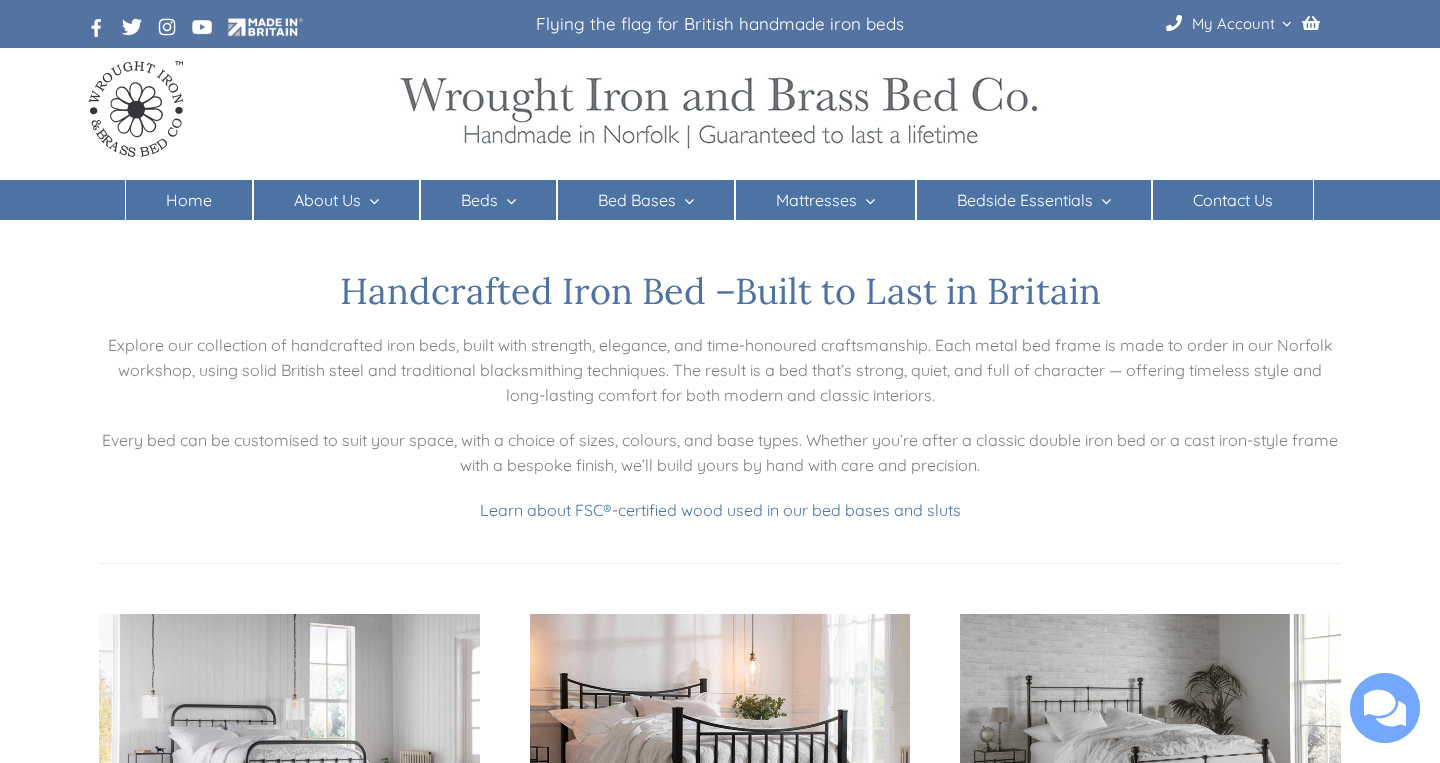 scroll, scrollTop: 0, scrollLeft: 0, axis: both 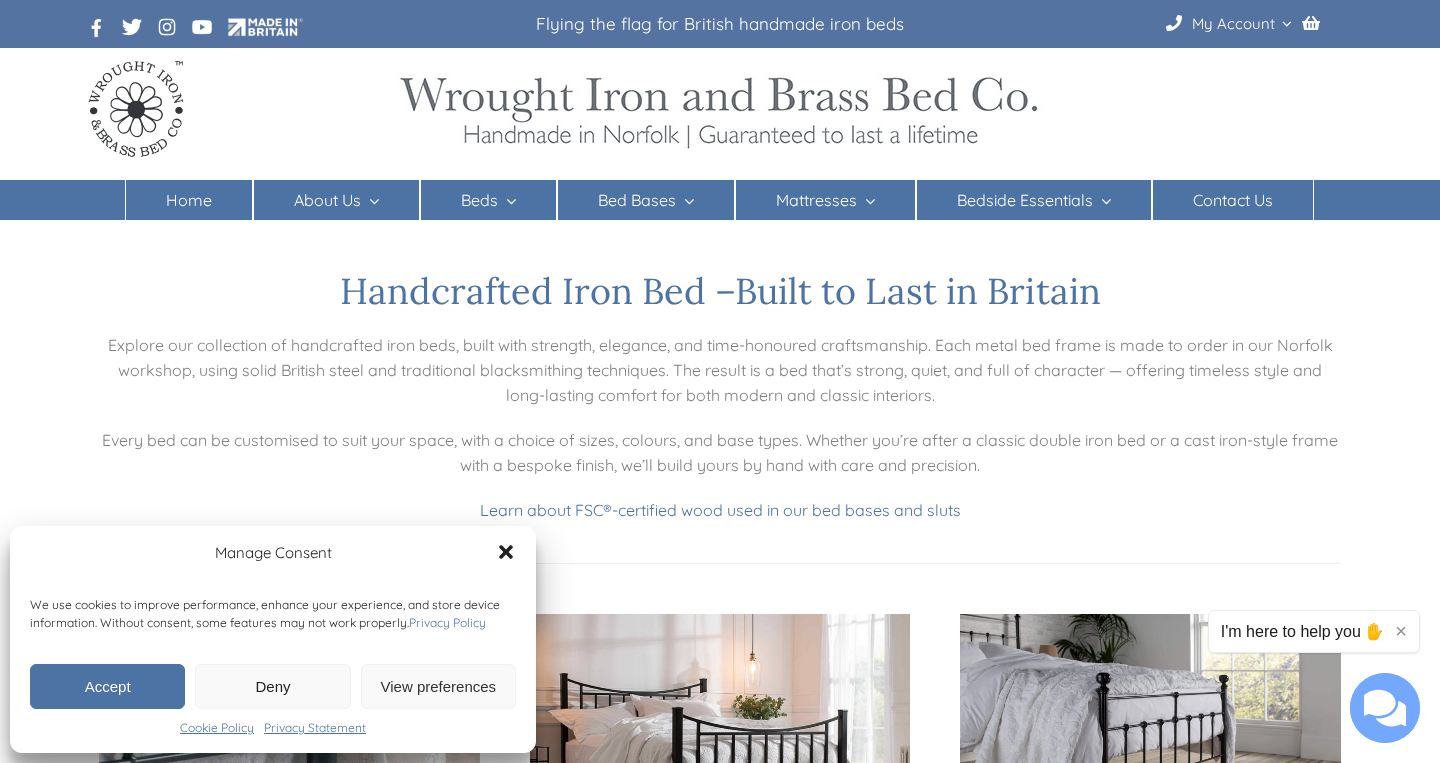 click on "Accept" at bounding box center (107, 686) 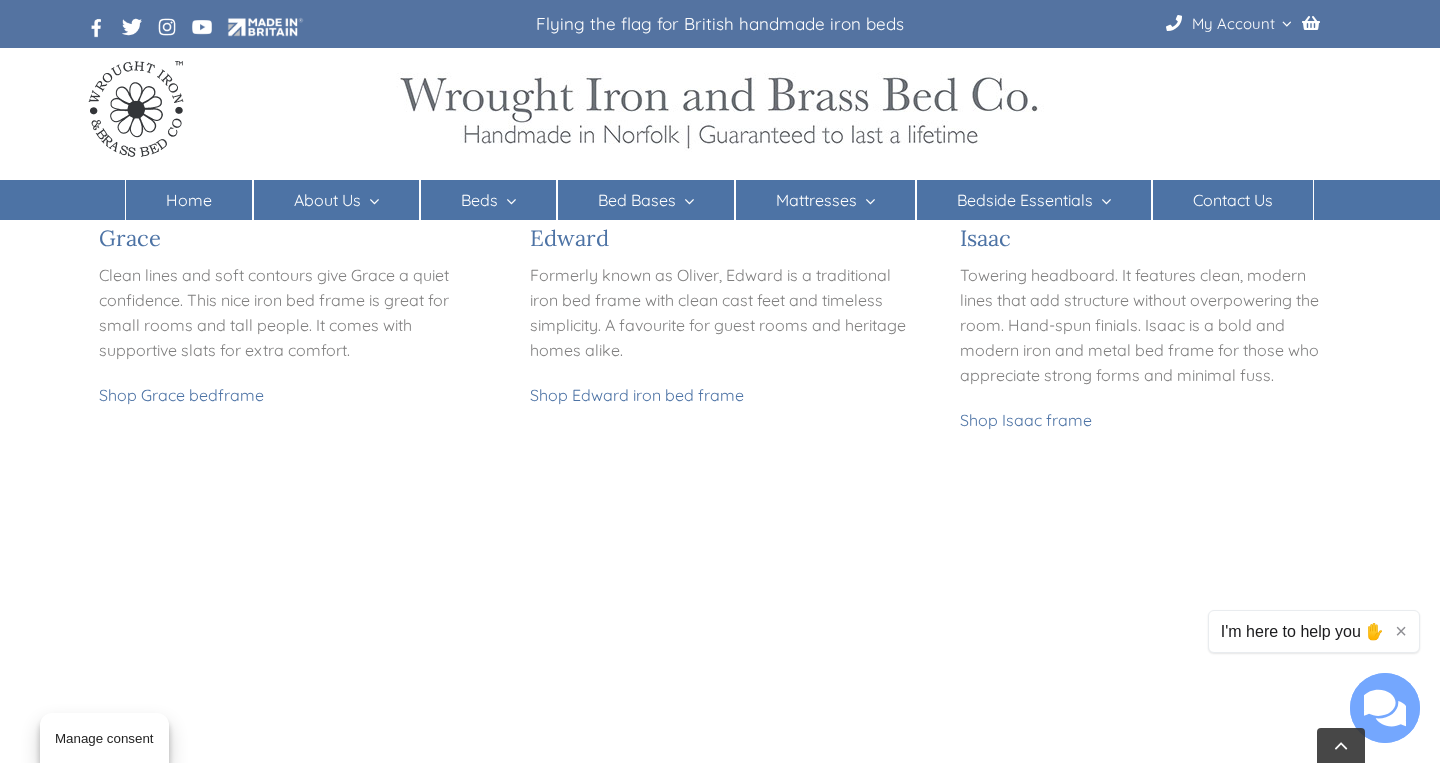 scroll, scrollTop: 1264, scrollLeft: 0, axis: vertical 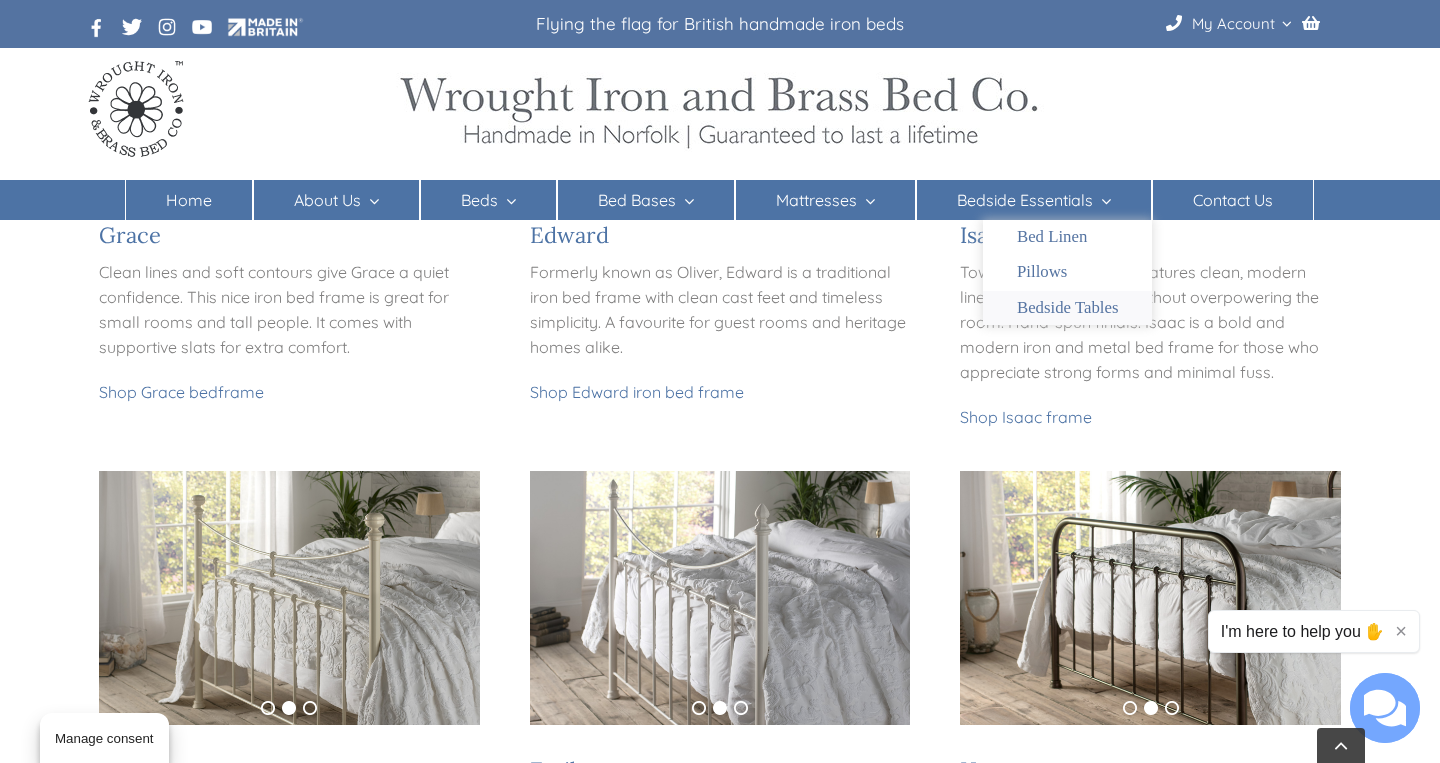 click on "Bedside Tables" at bounding box center [1068, 308] 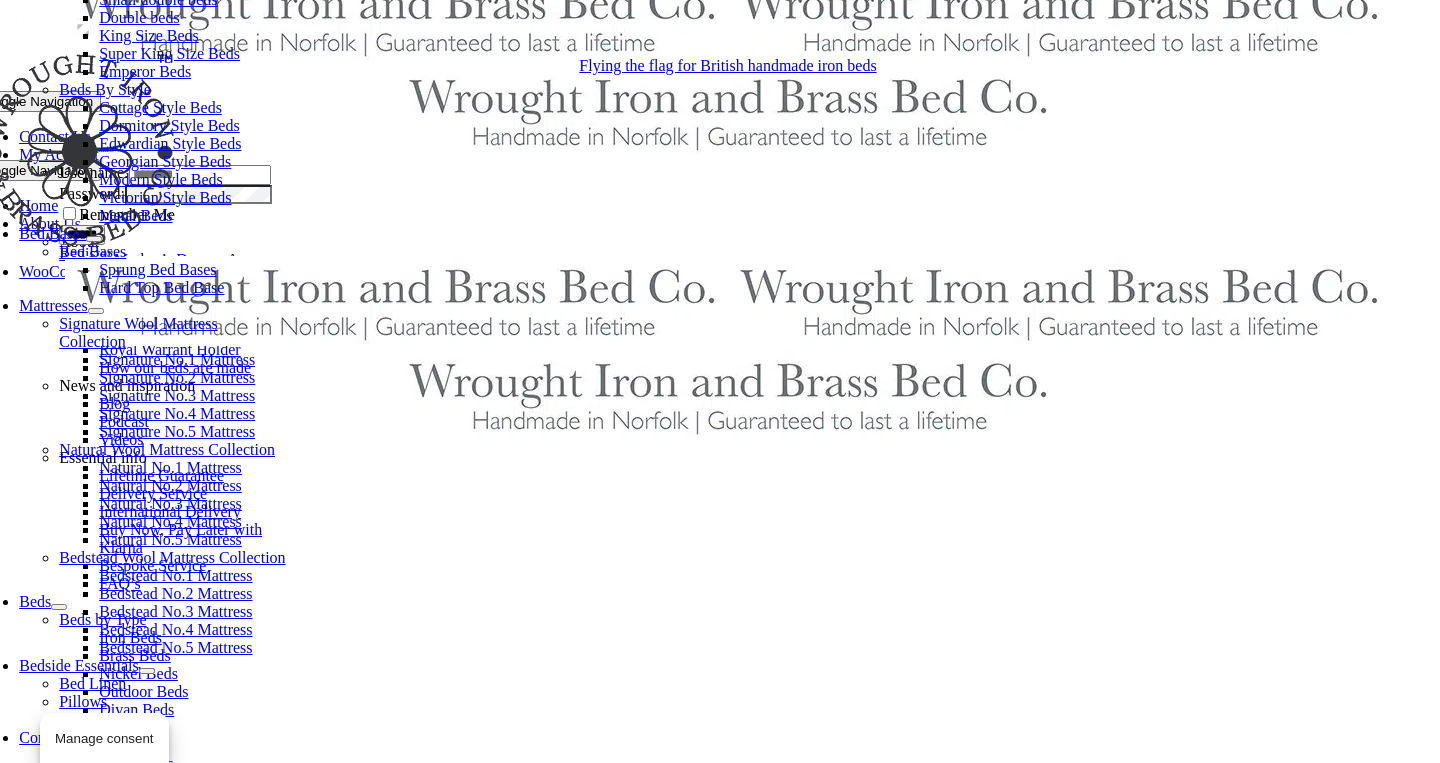 scroll, scrollTop: 3232, scrollLeft: 0, axis: vertical 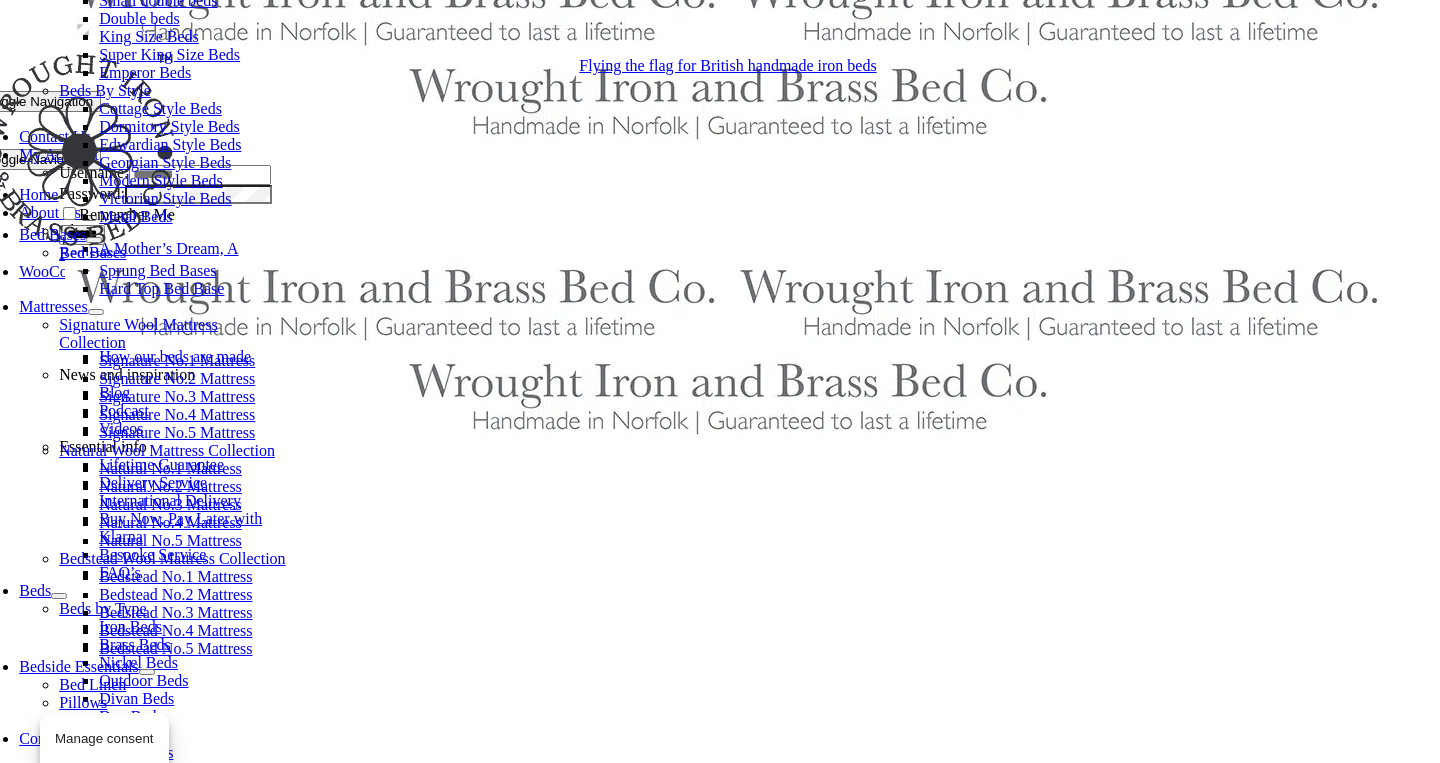 click on "Bedside Essentials" at bounding box center [79, 666] 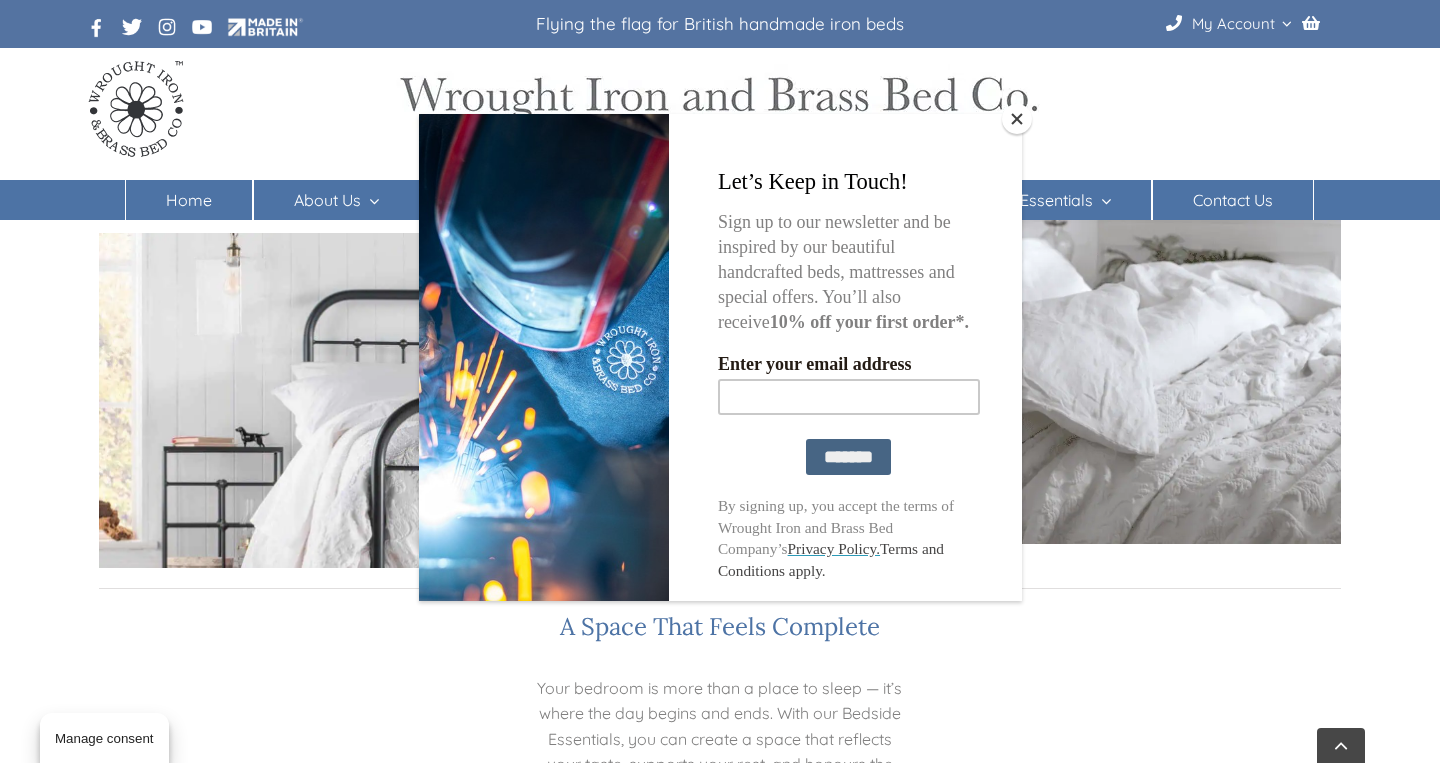 scroll, scrollTop: 499, scrollLeft: 0, axis: vertical 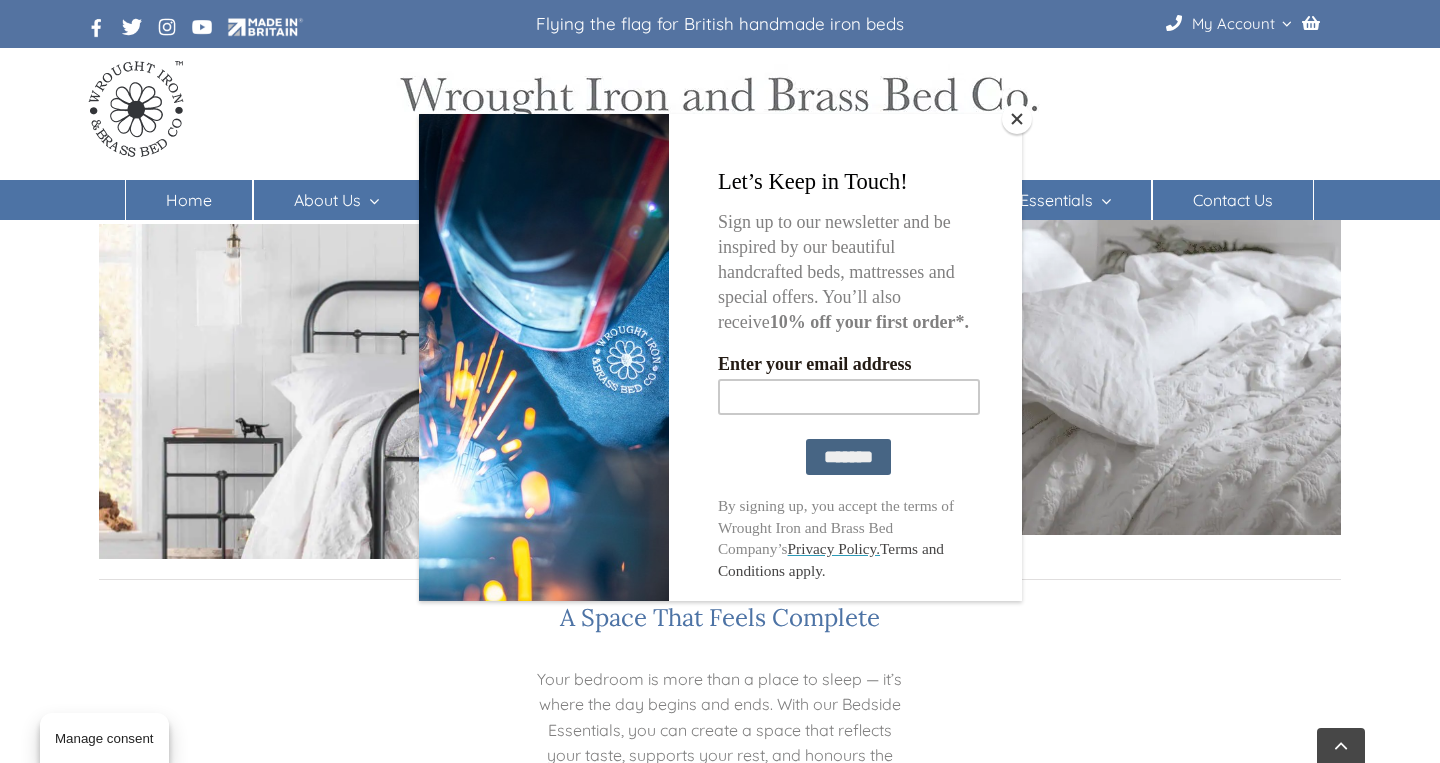 click at bounding box center [1017, 119] 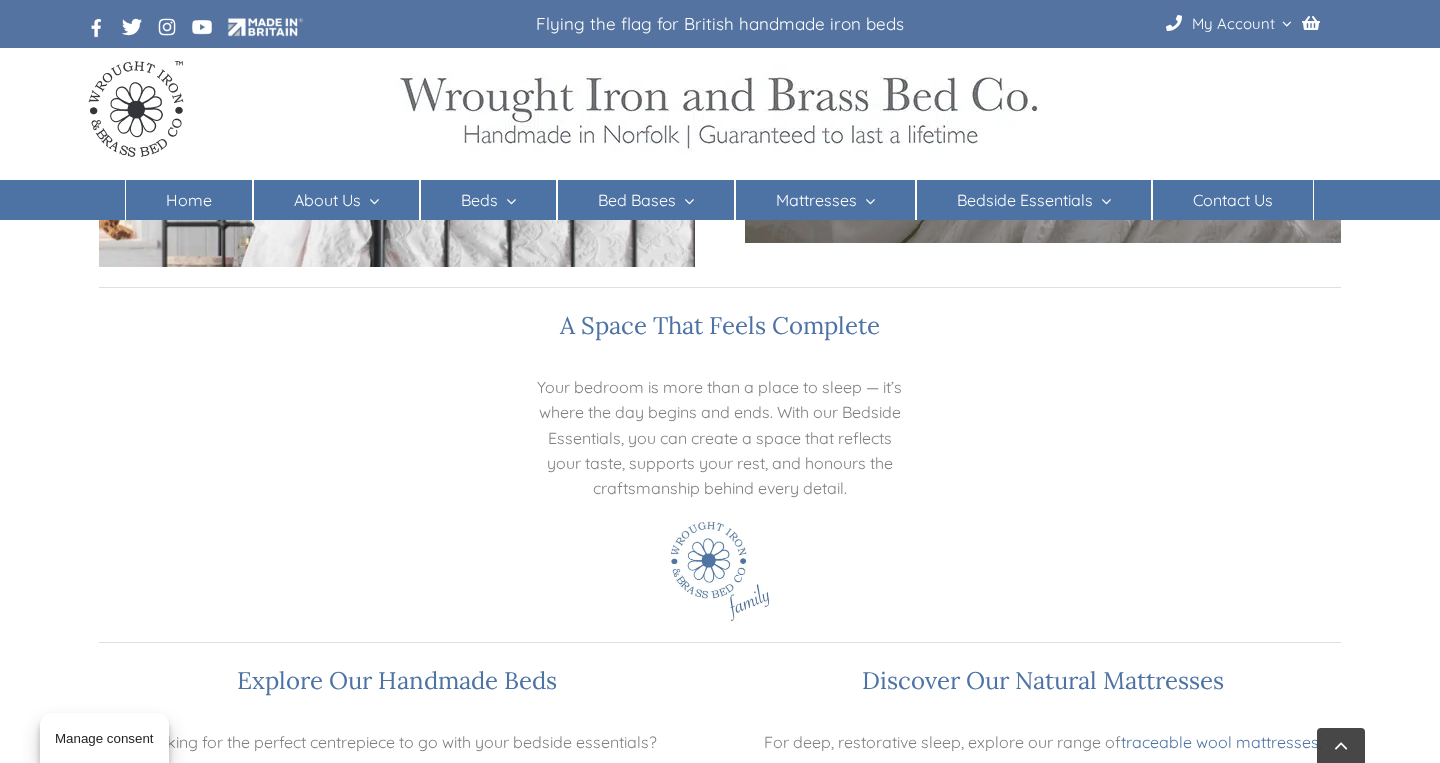 scroll, scrollTop: 790, scrollLeft: 0, axis: vertical 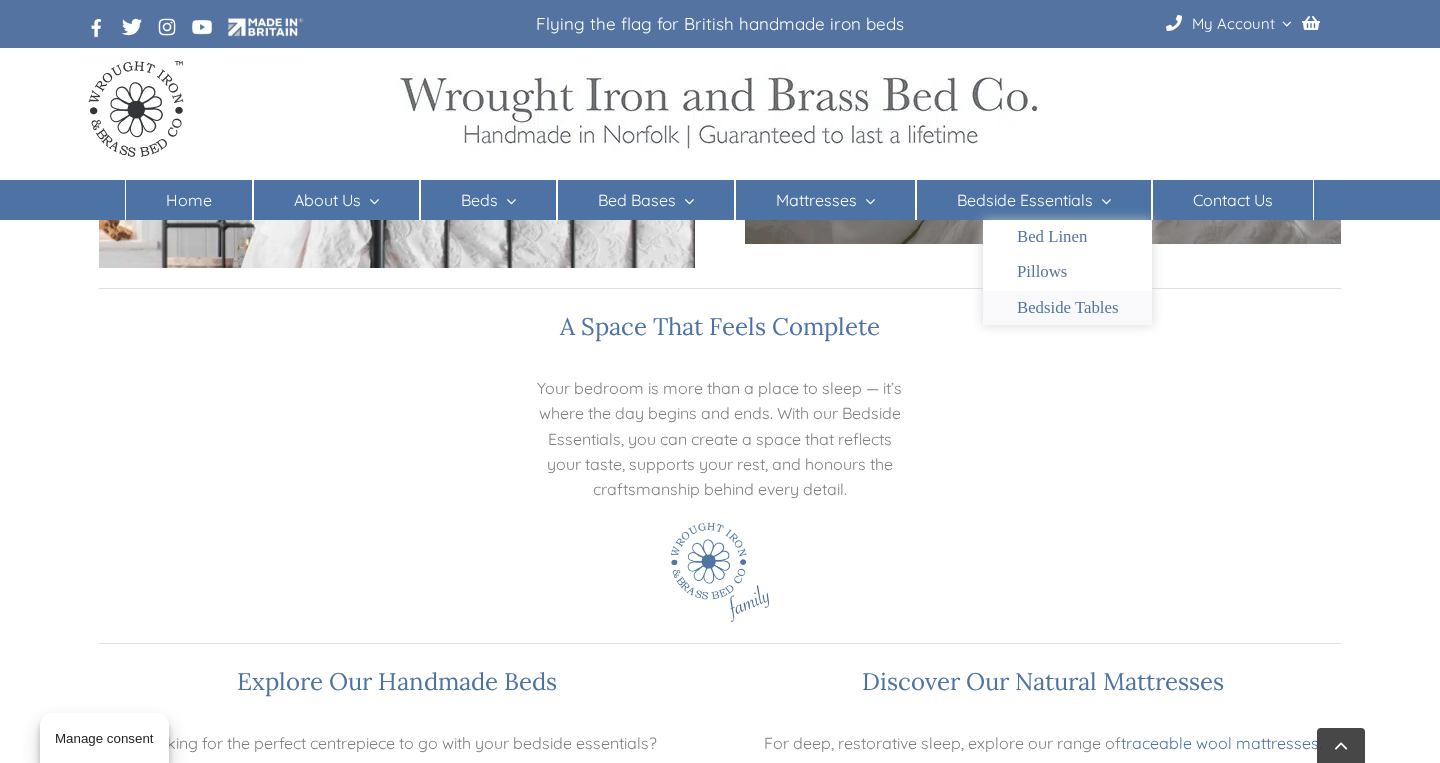 click on "Bedside Tables" at bounding box center (1068, 308) 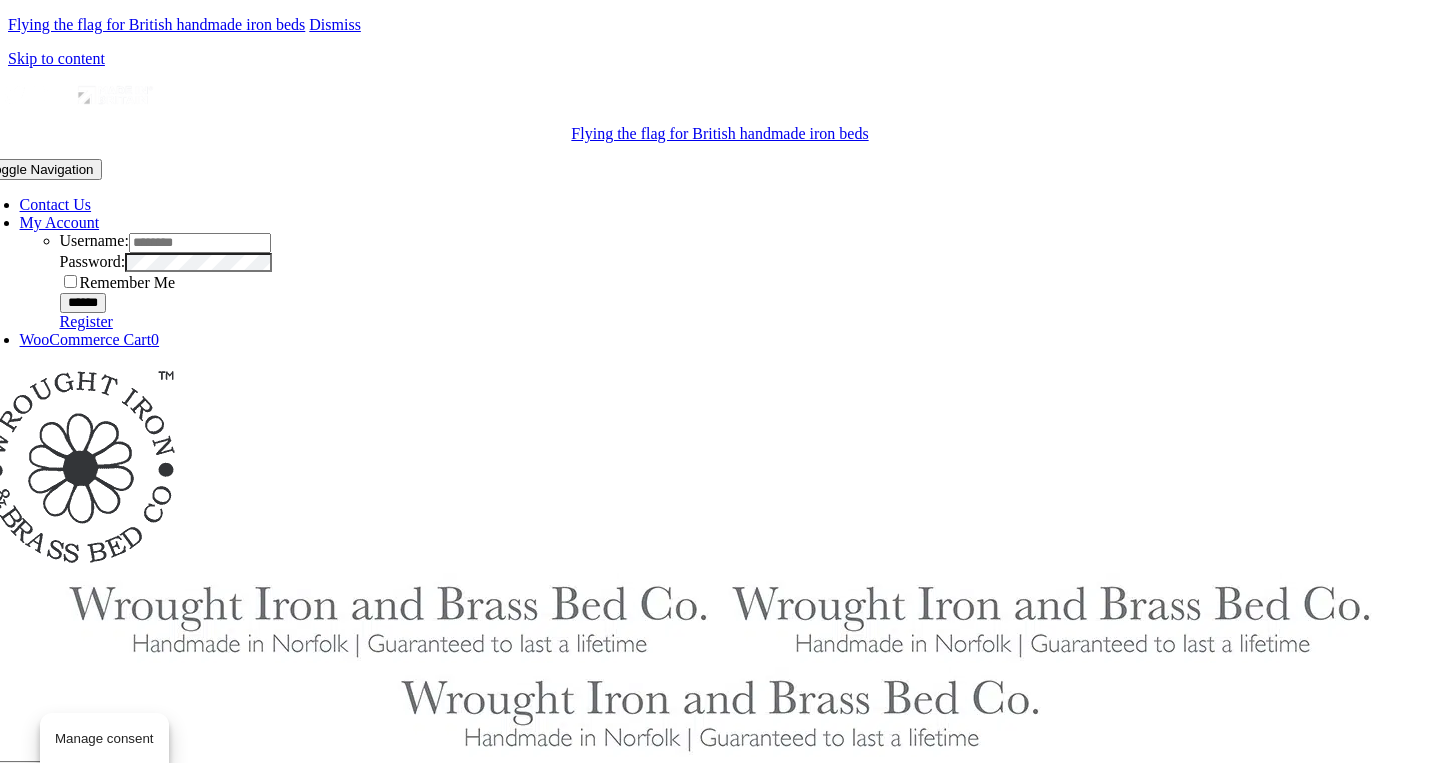 scroll, scrollTop: 0, scrollLeft: 0, axis: both 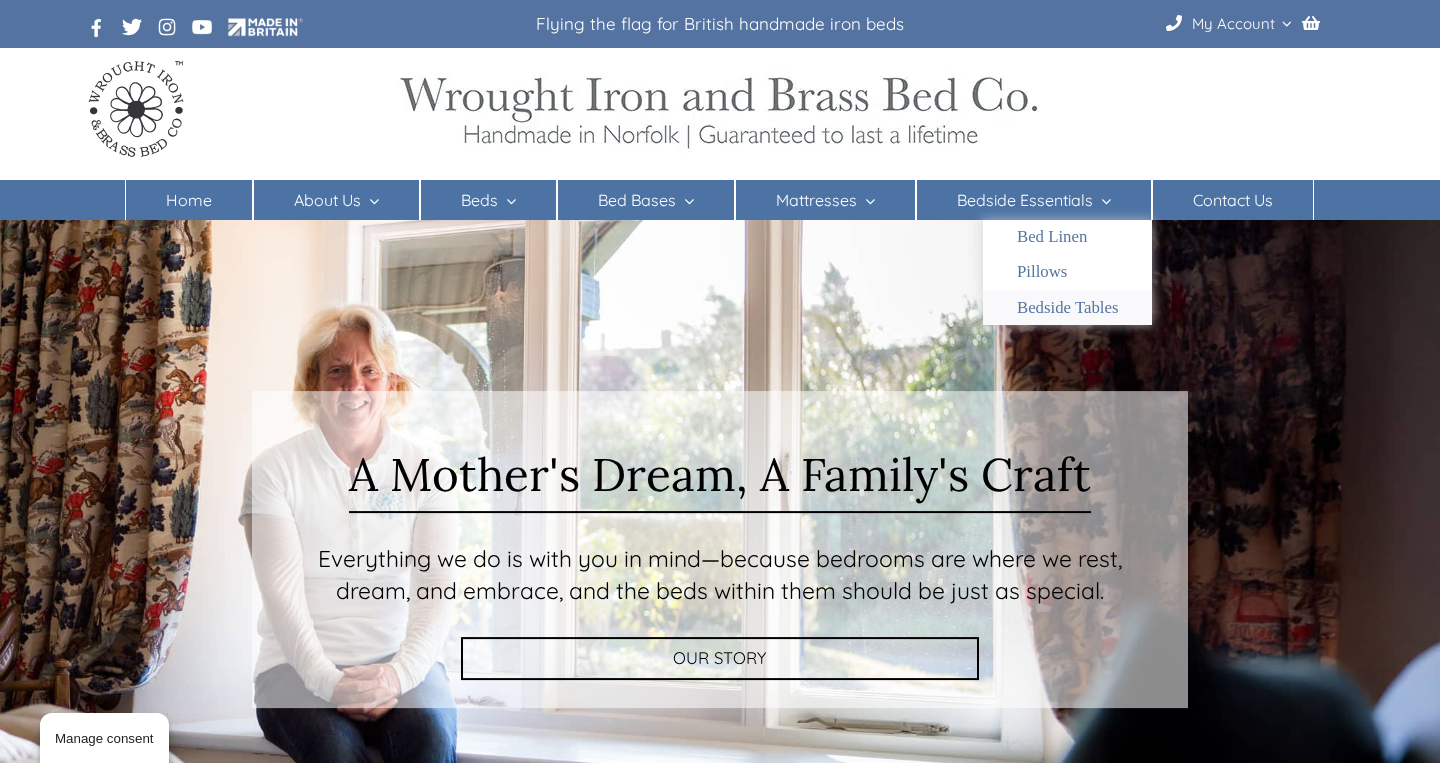 click on "Bedside Tables" at bounding box center (1068, 308) 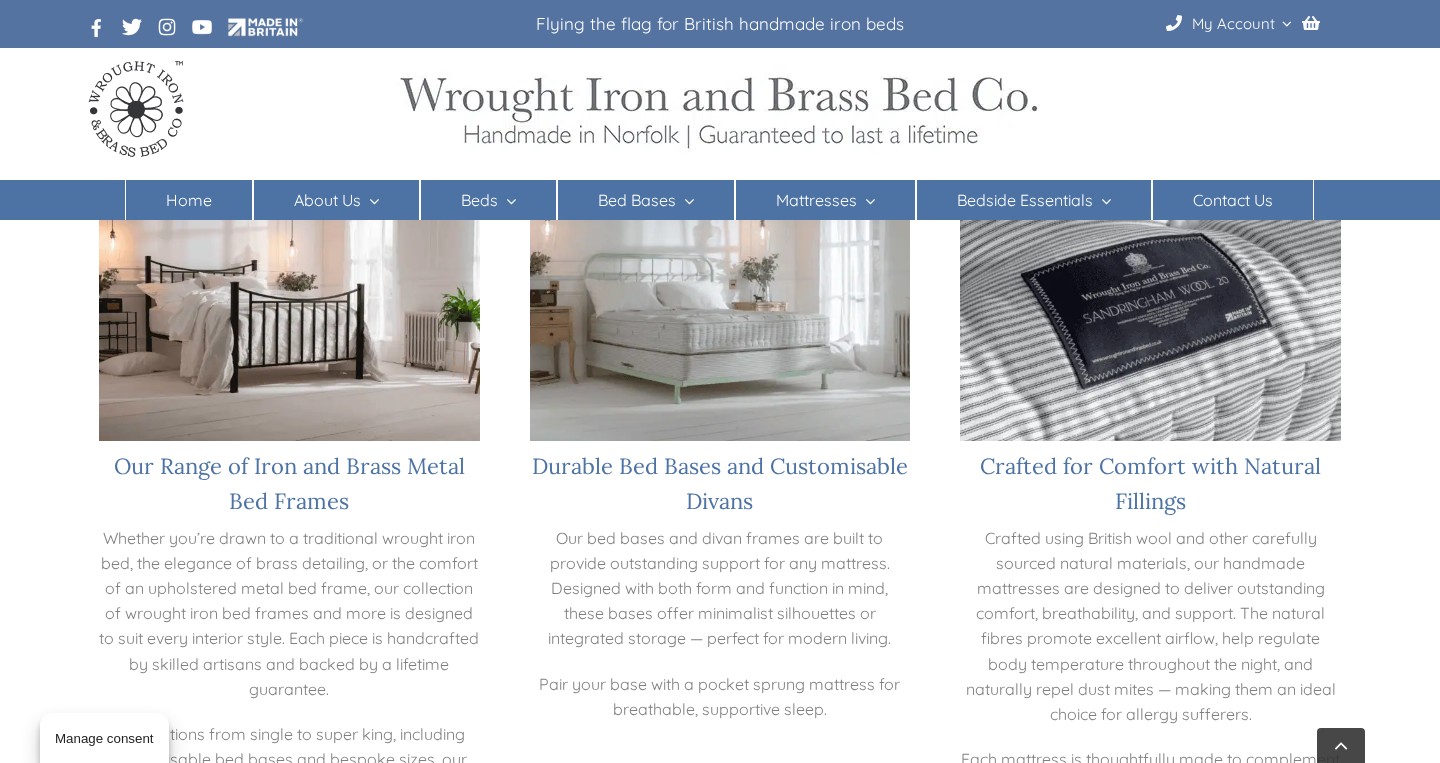 scroll, scrollTop: 1346, scrollLeft: 0, axis: vertical 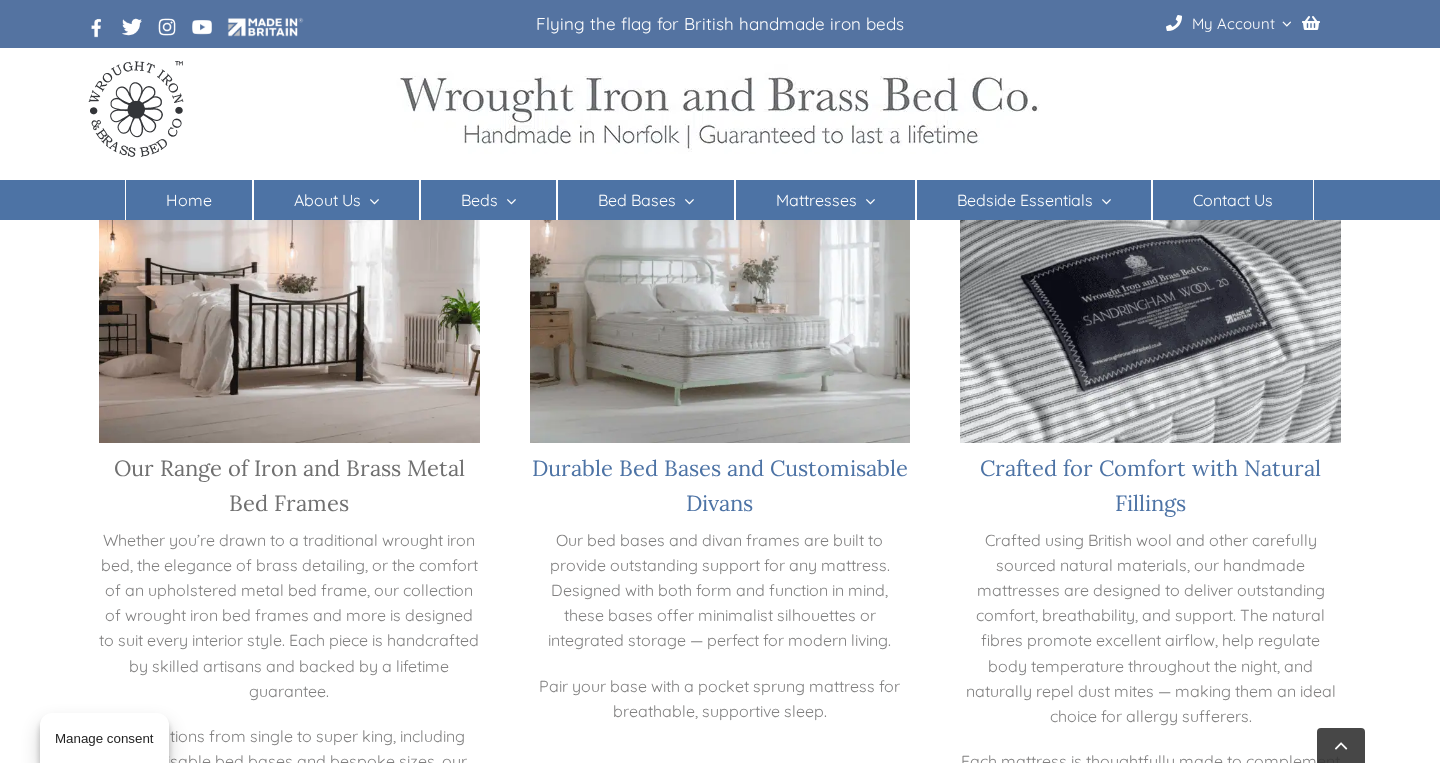 click on "Our Range of Iron and Brass Metal Bed Frames" at bounding box center (289, 485) 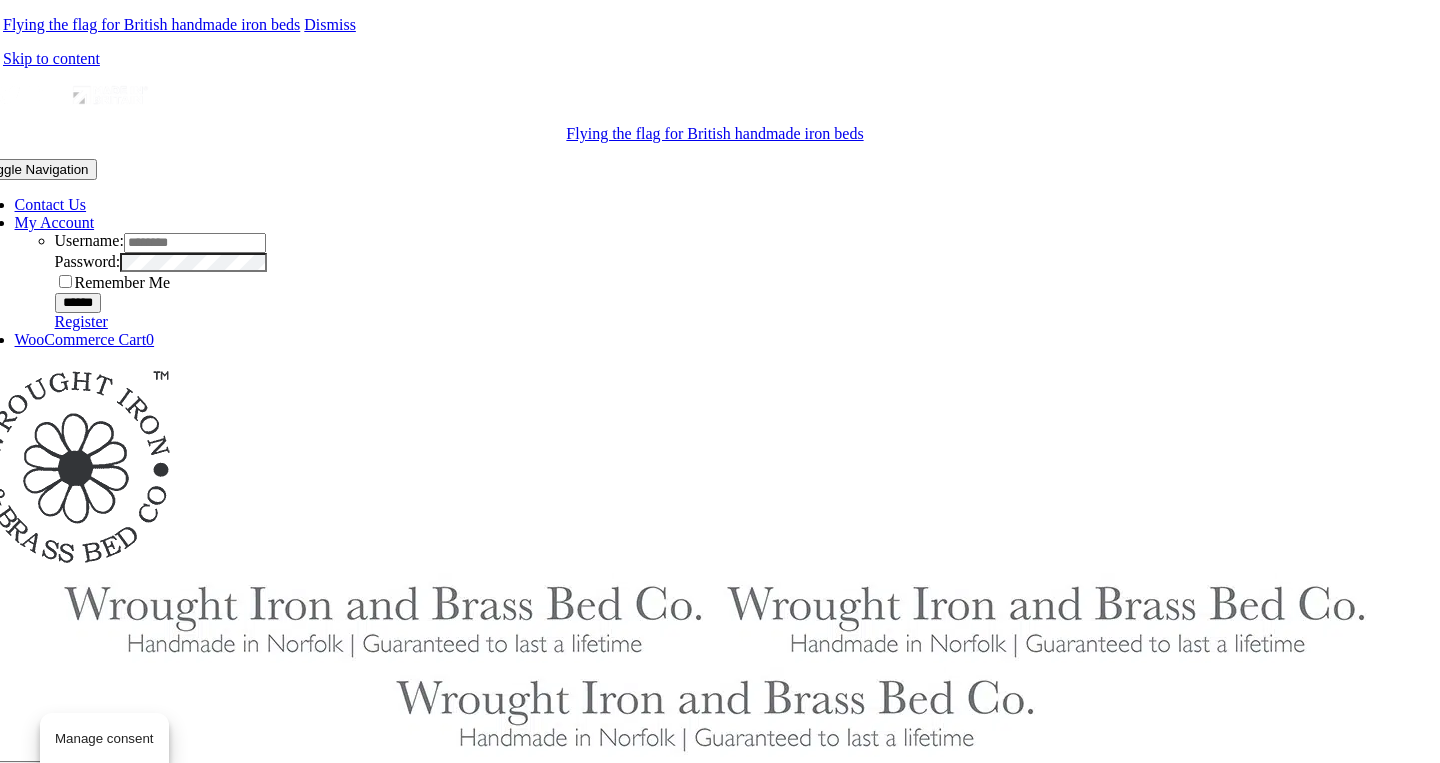 scroll, scrollTop: 0, scrollLeft: 5, axis: horizontal 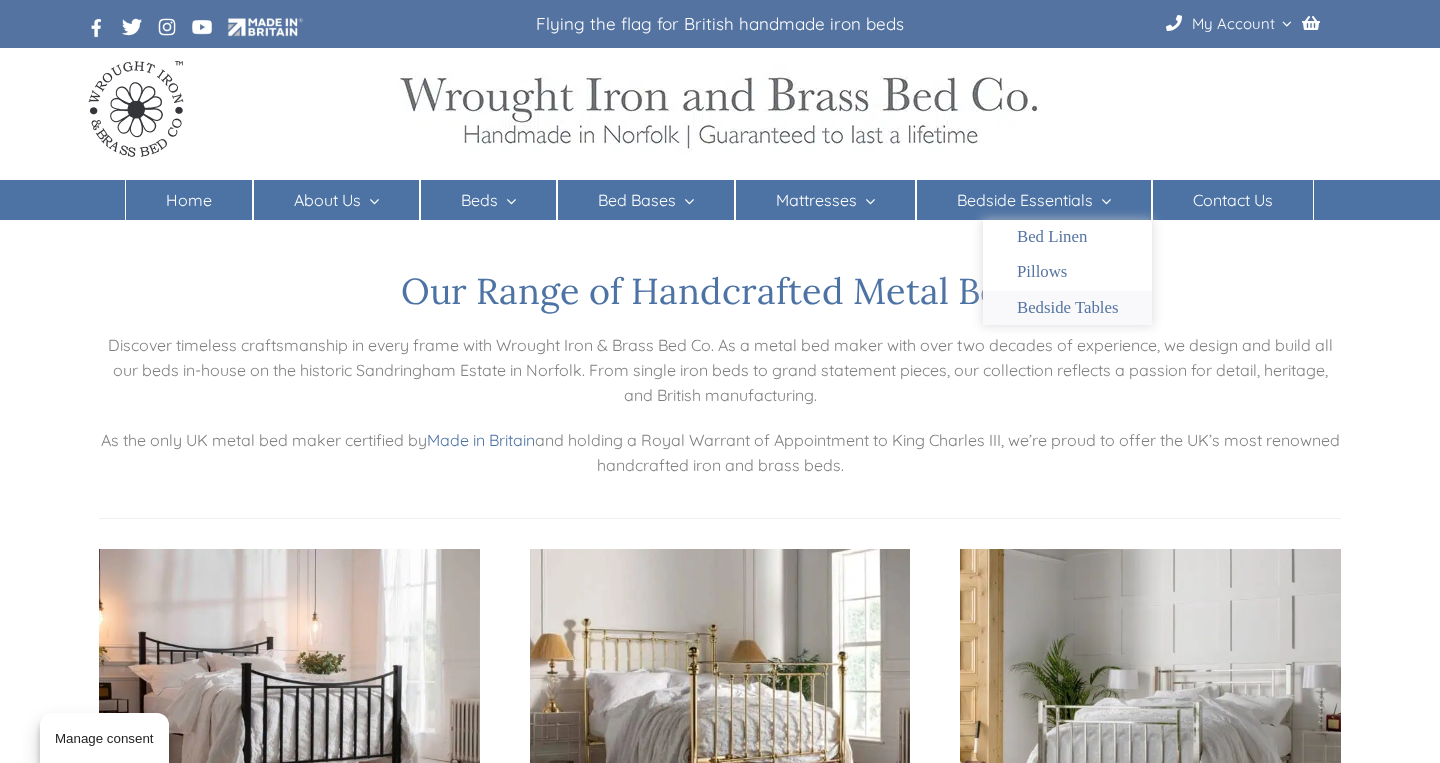 click on "Bedside Tables" at bounding box center (1068, 308) 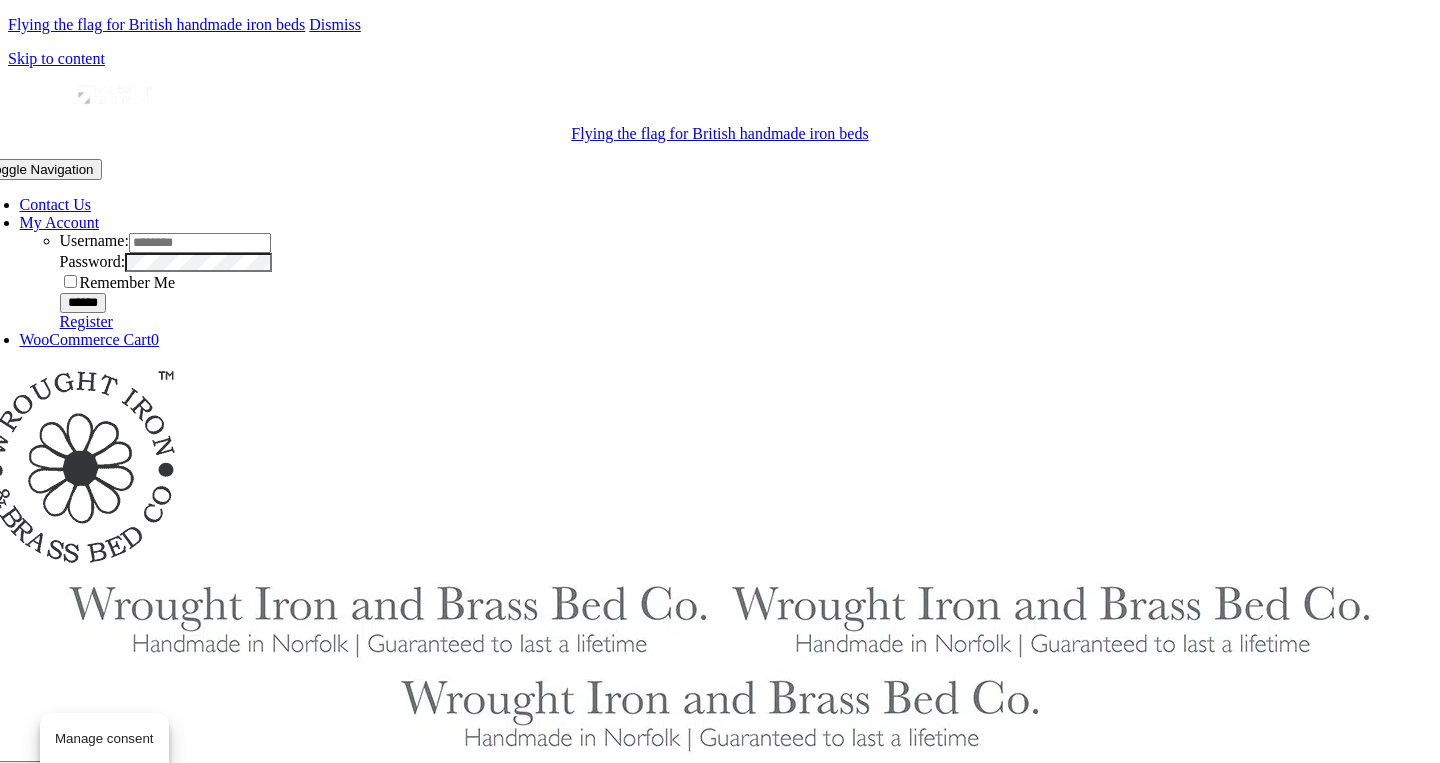 scroll, scrollTop: 0, scrollLeft: 0, axis: both 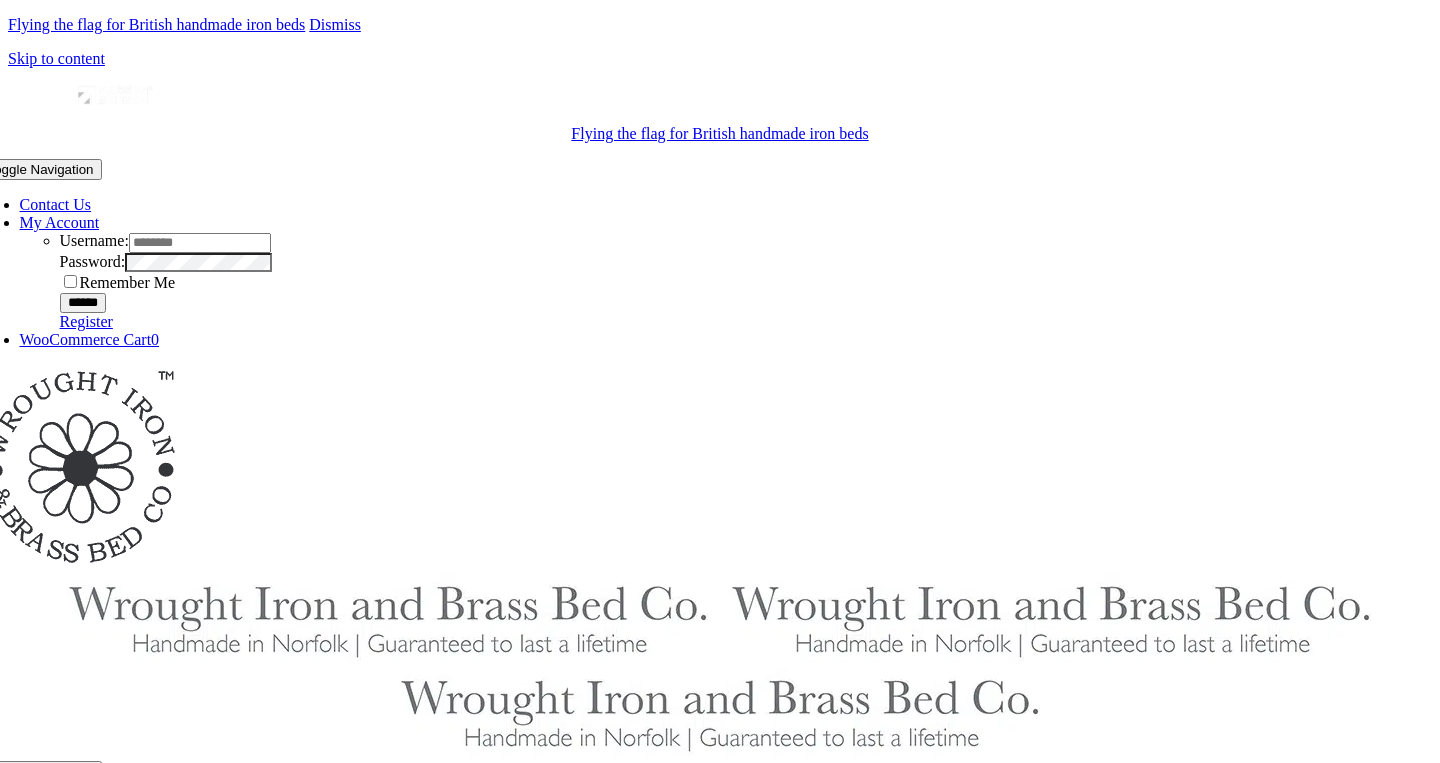 checkbox on "****" 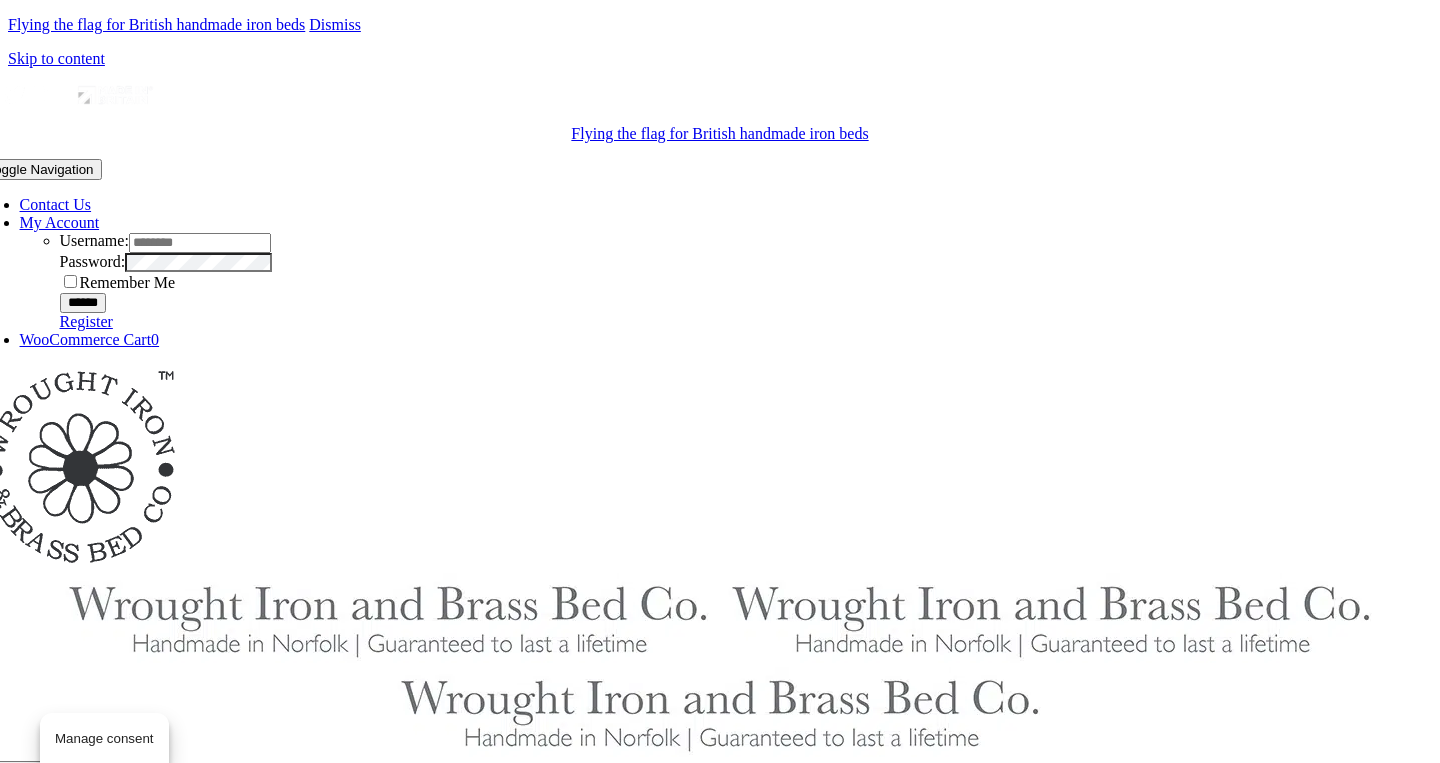 scroll, scrollTop: 0, scrollLeft: 0, axis: both 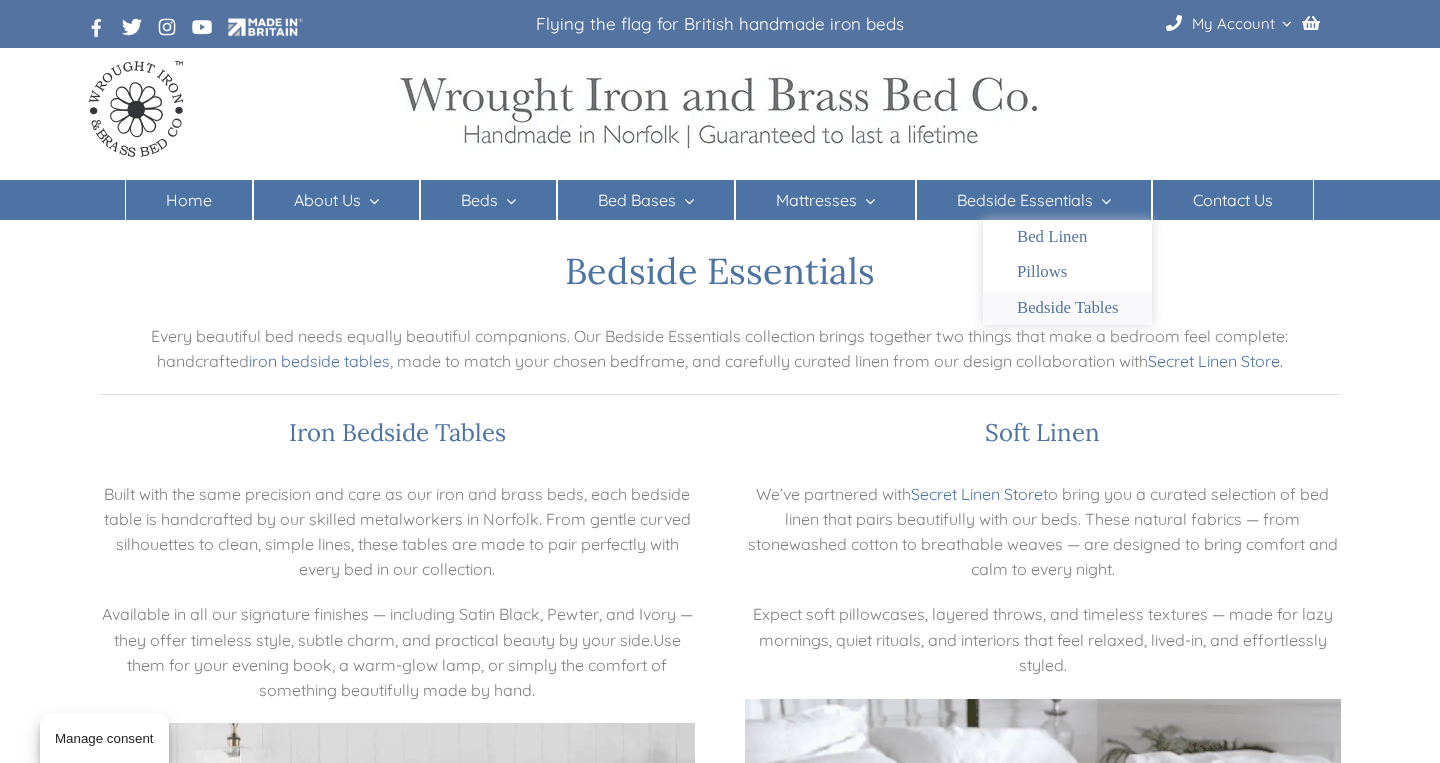 click on "Bedside Tables" at bounding box center [1068, 308] 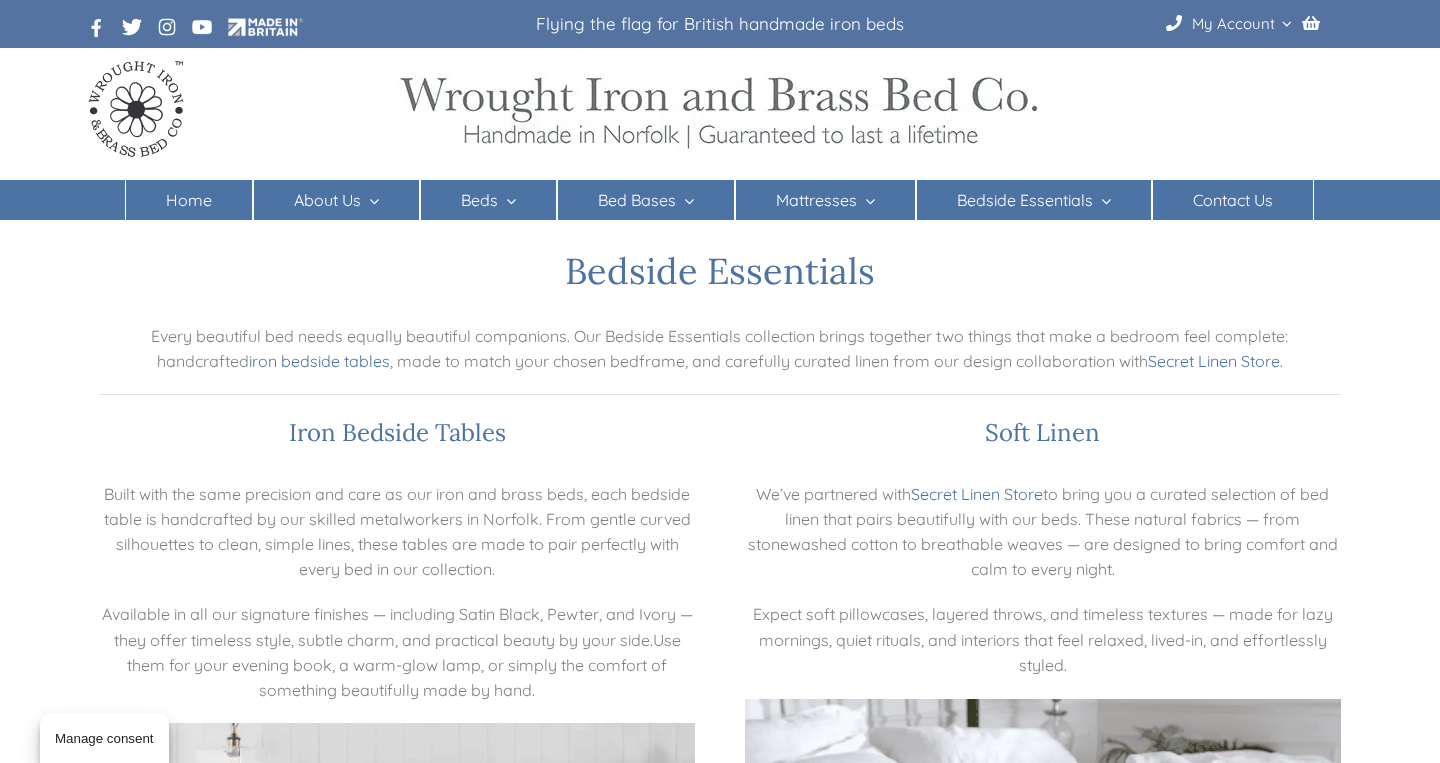 scroll, scrollTop: 0, scrollLeft: 0, axis: both 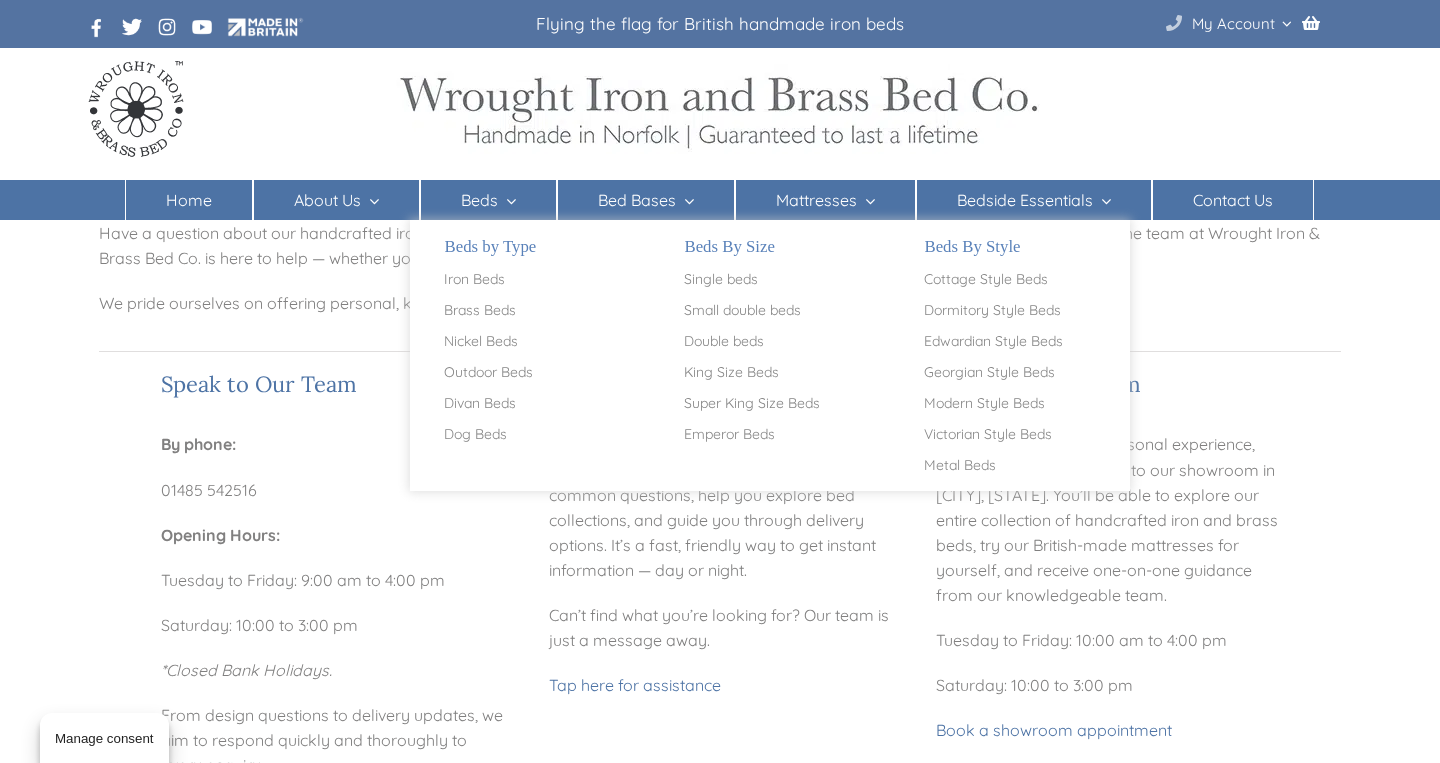 click on "Beds" at bounding box center (479, 200) 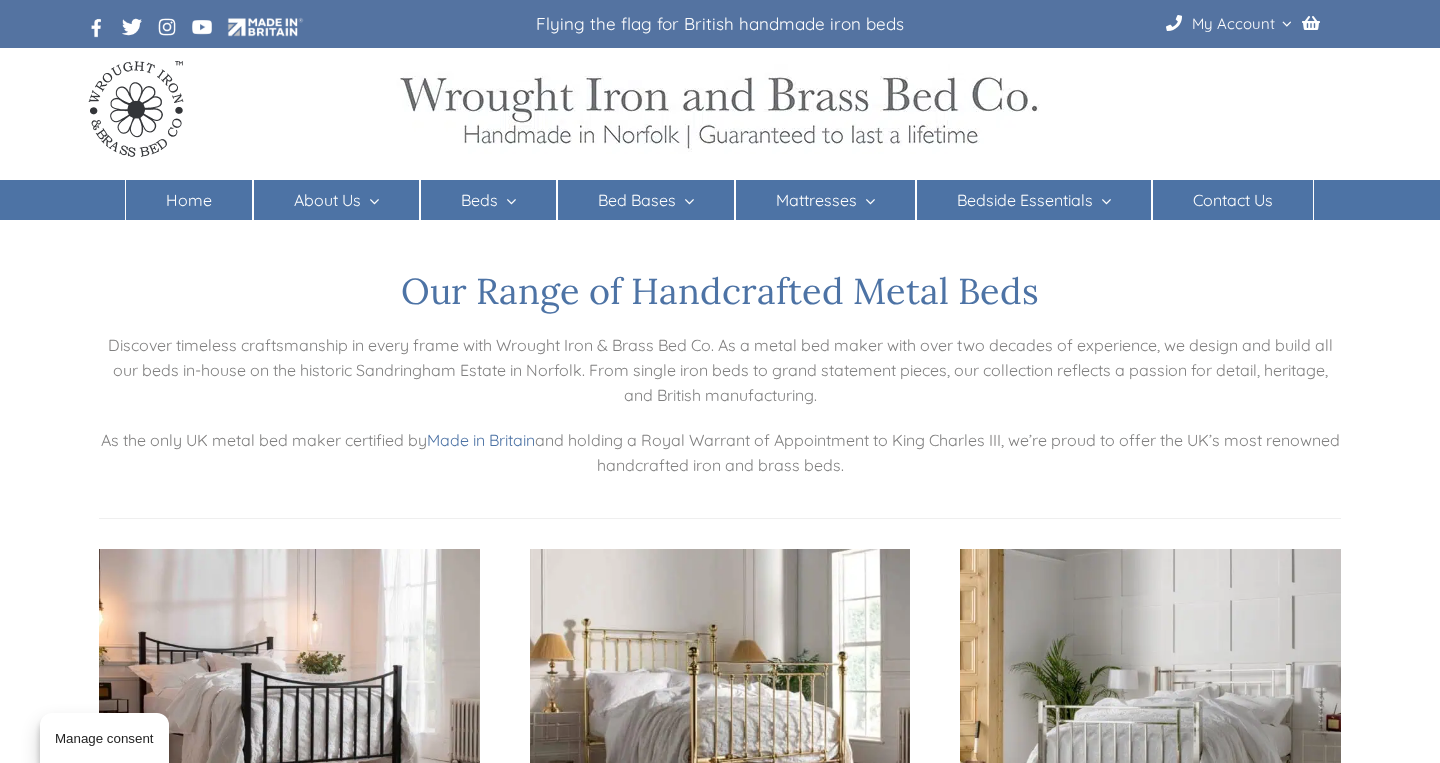 scroll, scrollTop: 0, scrollLeft: 0, axis: both 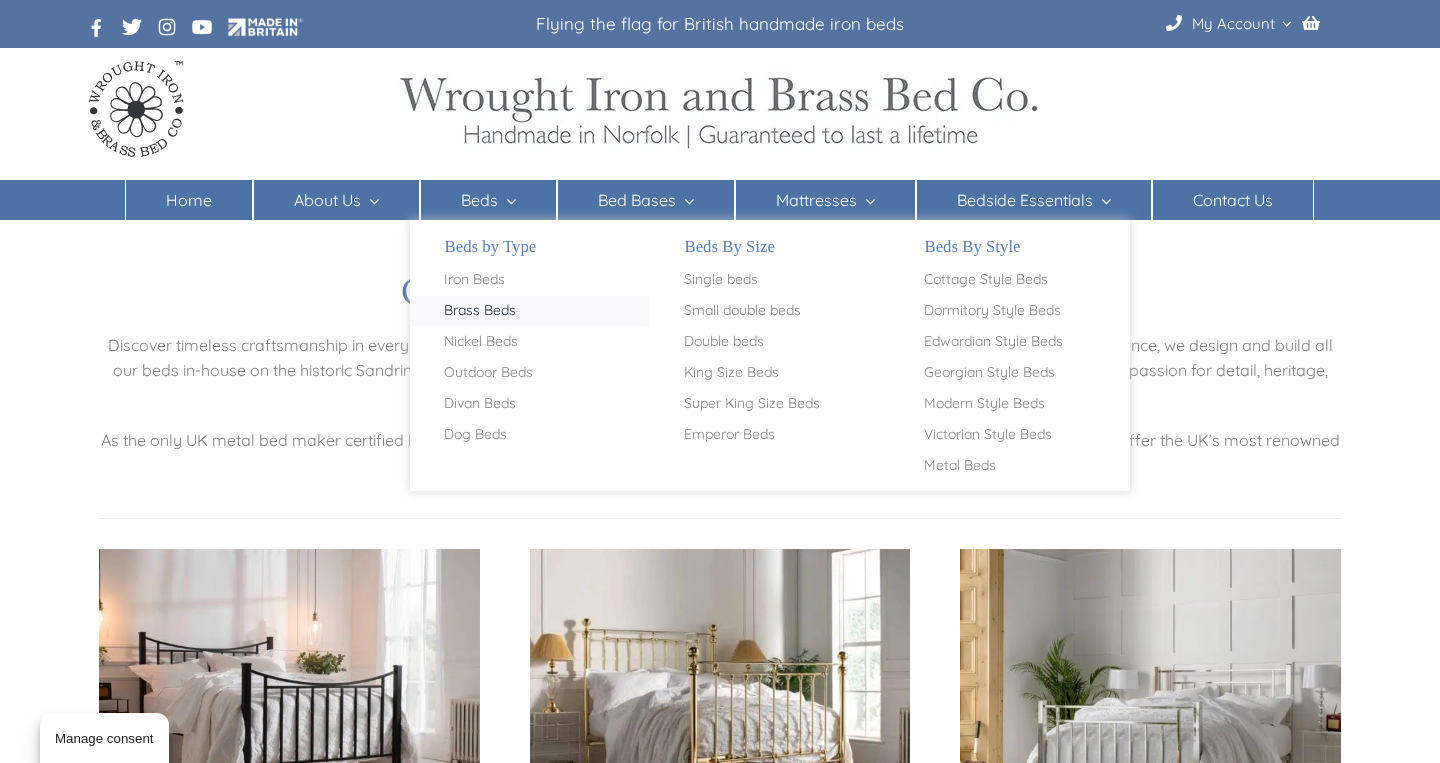 click on "Brass Beds" at bounding box center (480, 311) 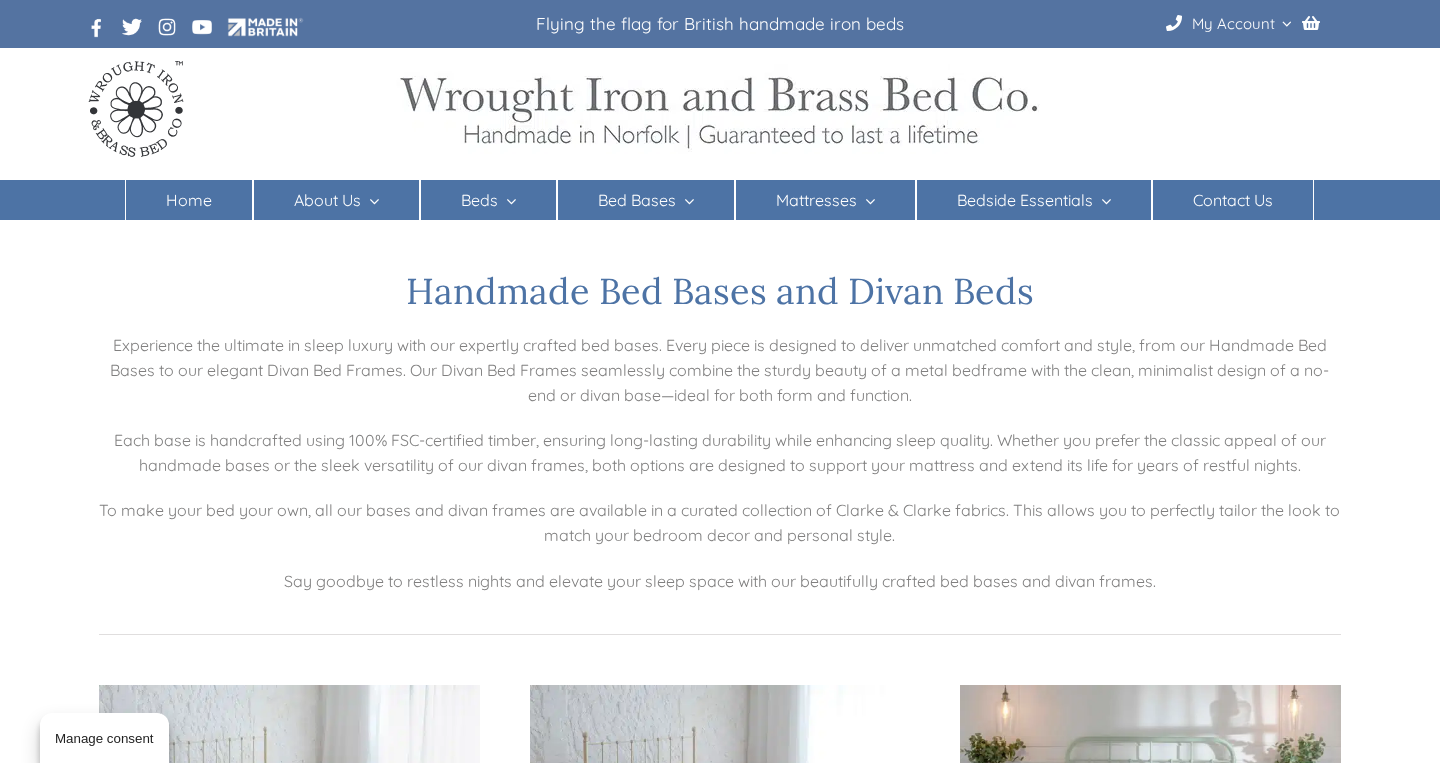 scroll, scrollTop: 0, scrollLeft: 0, axis: both 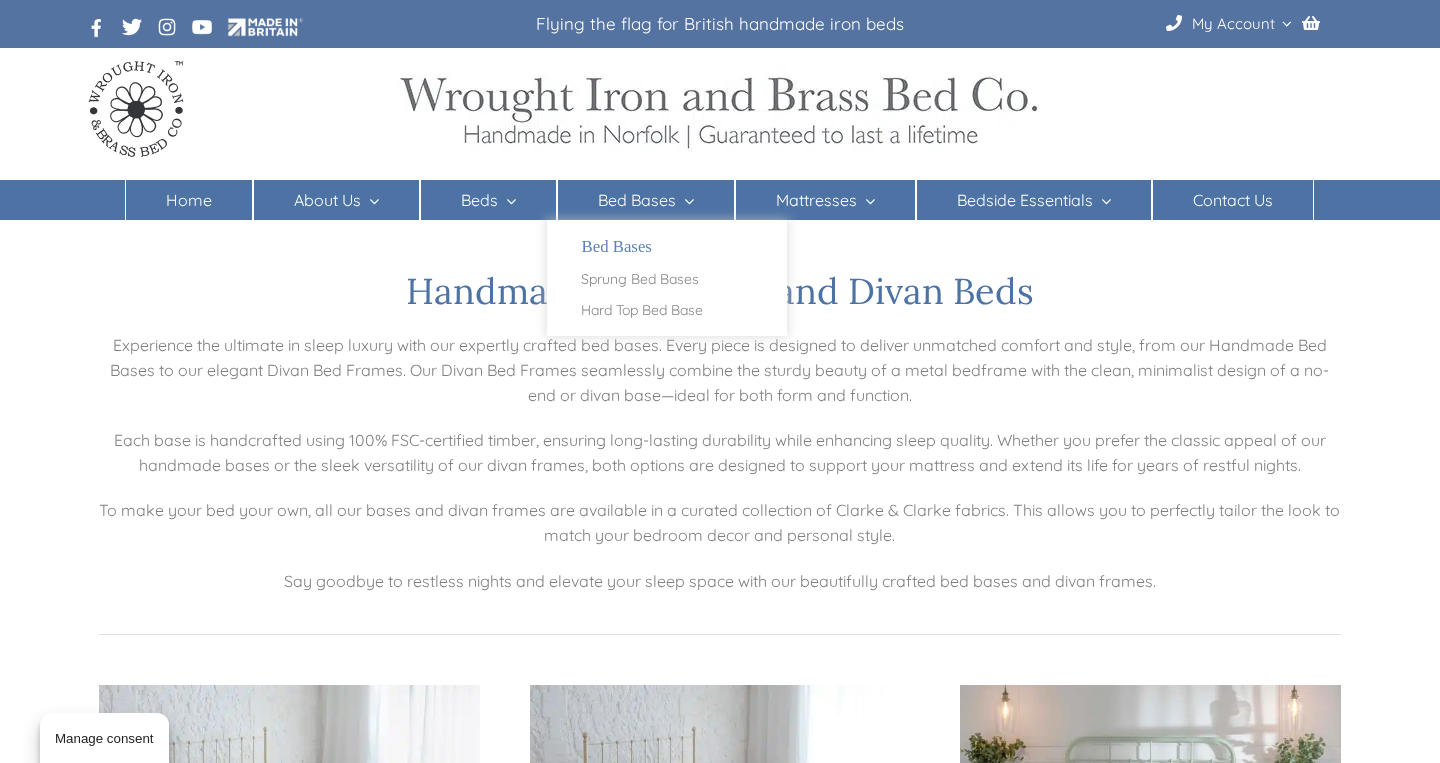 click at bounding box center [685, 201] 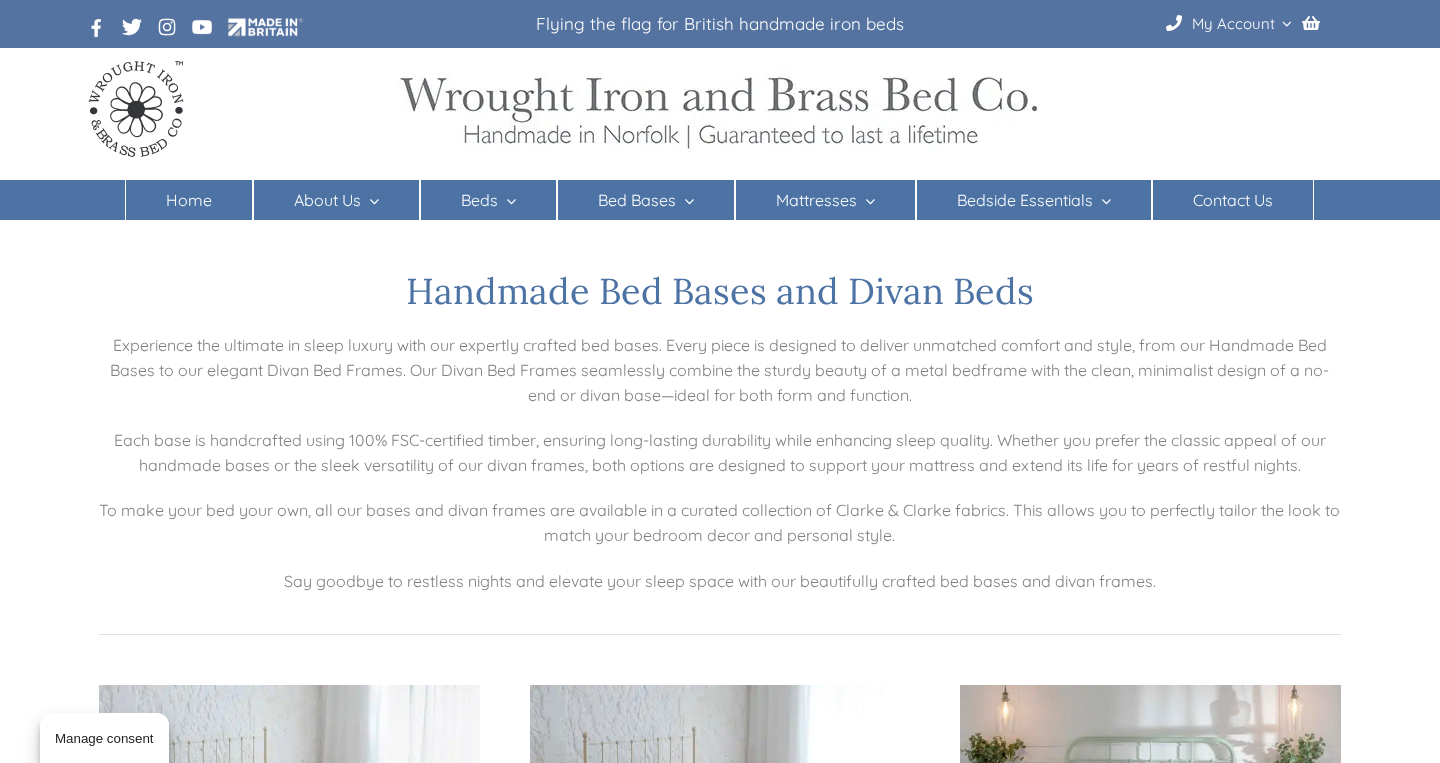 scroll, scrollTop: 0, scrollLeft: 0, axis: both 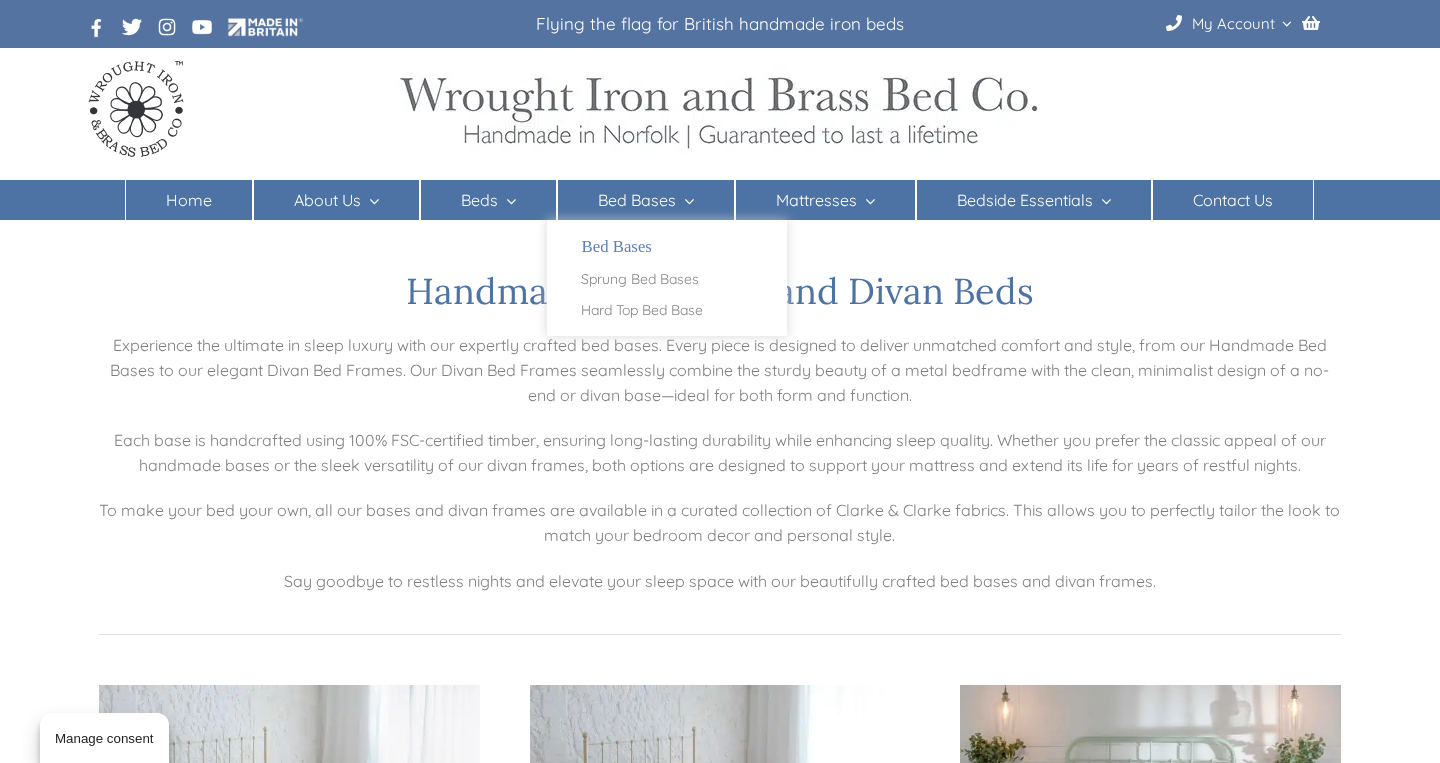 click on "Bed Bases" at bounding box center [667, 247] 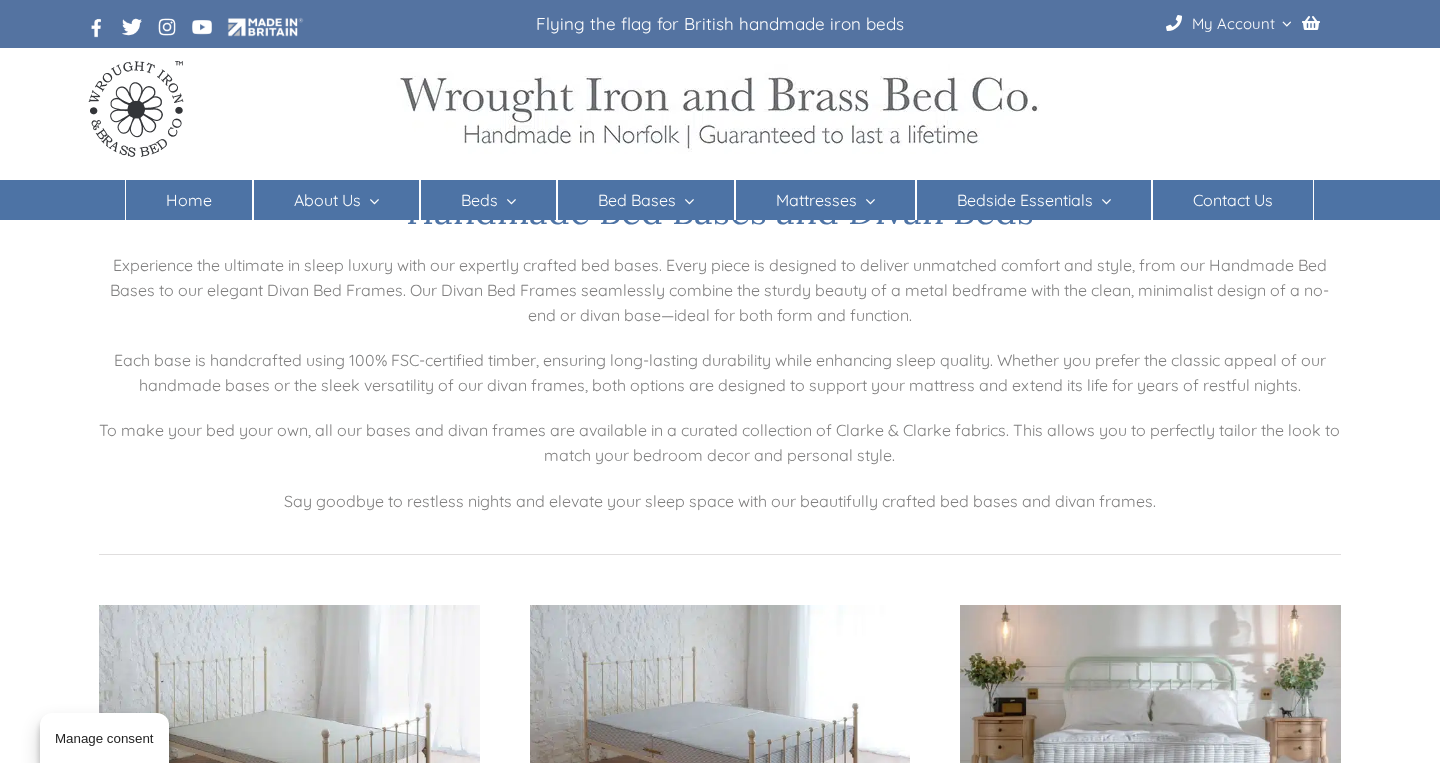scroll, scrollTop: 51, scrollLeft: 0, axis: vertical 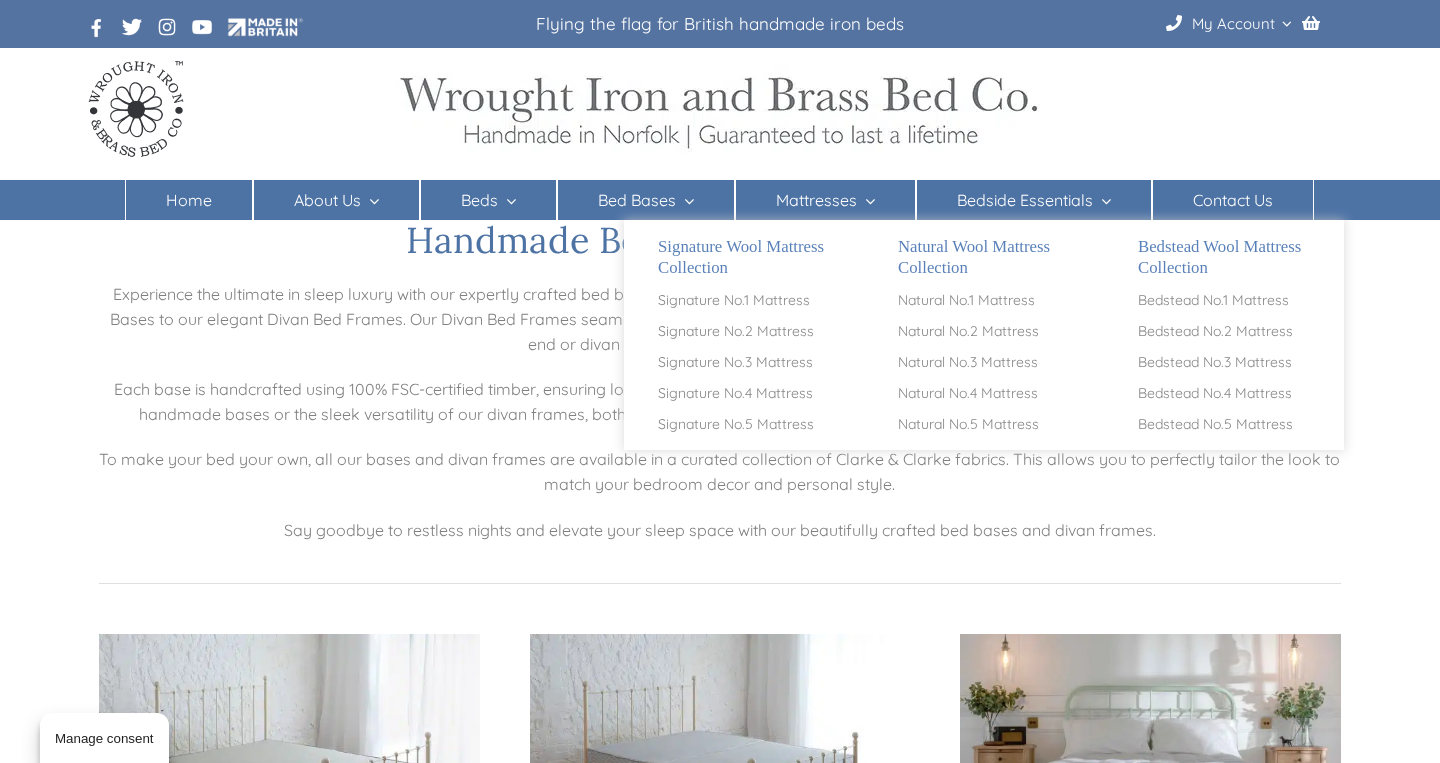 click on "Mattresses" at bounding box center (816, 200) 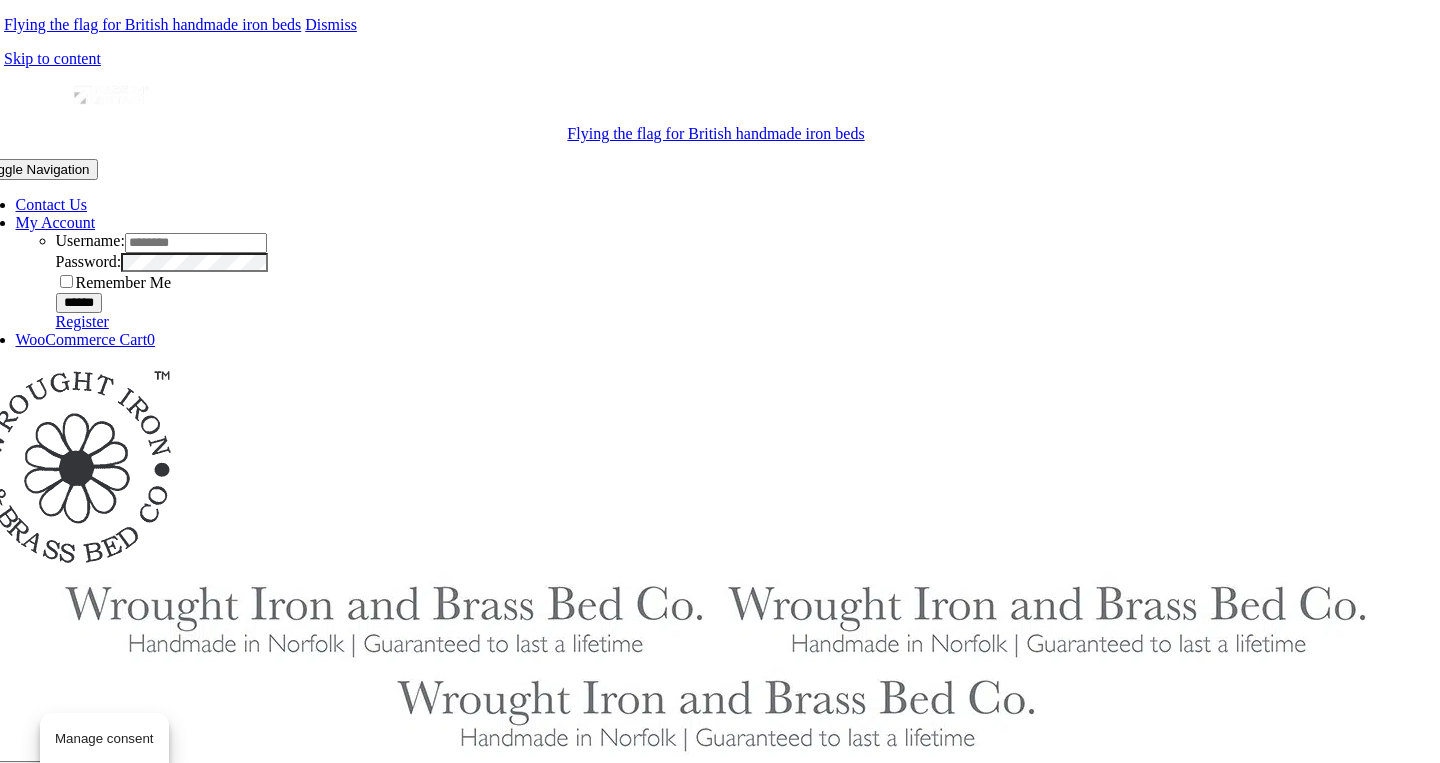 scroll, scrollTop: 0, scrollLeft: 4, axis: horizontal 